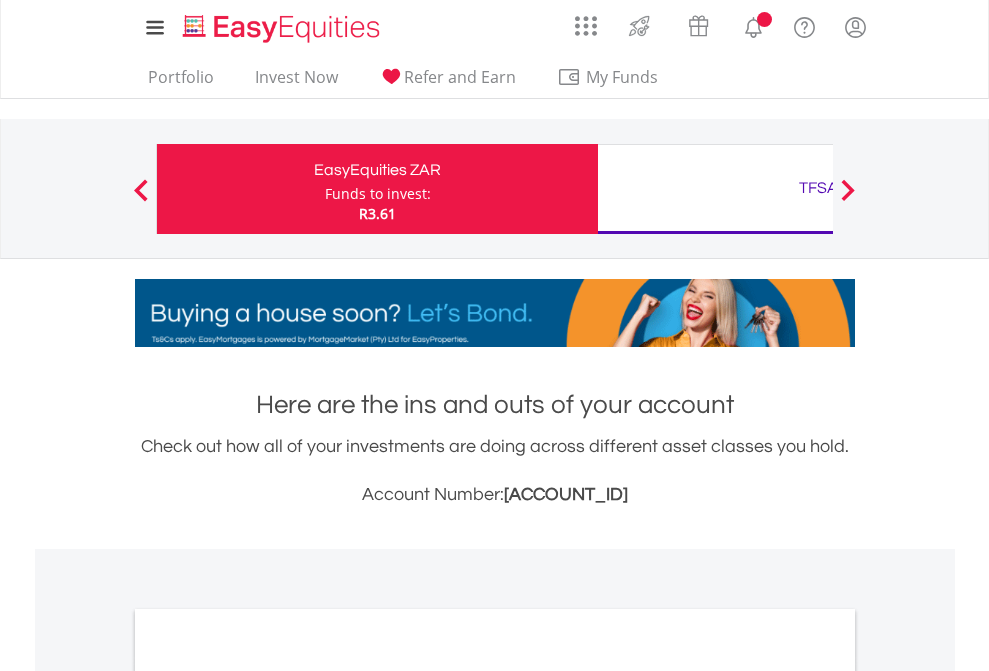 scroll, scrollTop: 0, scrollLeft: 0, axis: both 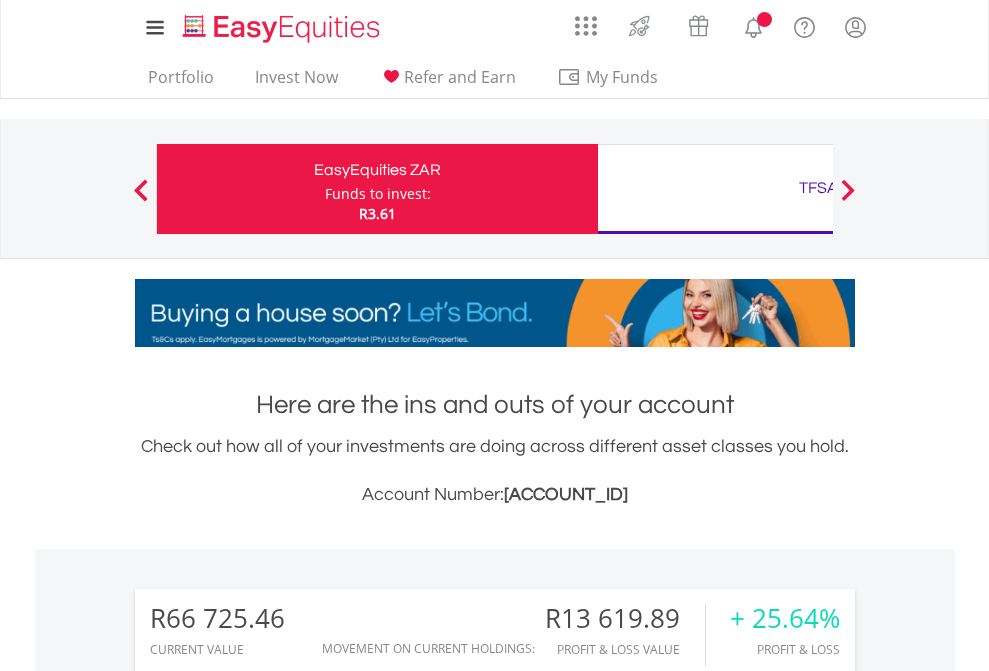 click on "Funds to invest:" at bounding box center (378, 194) 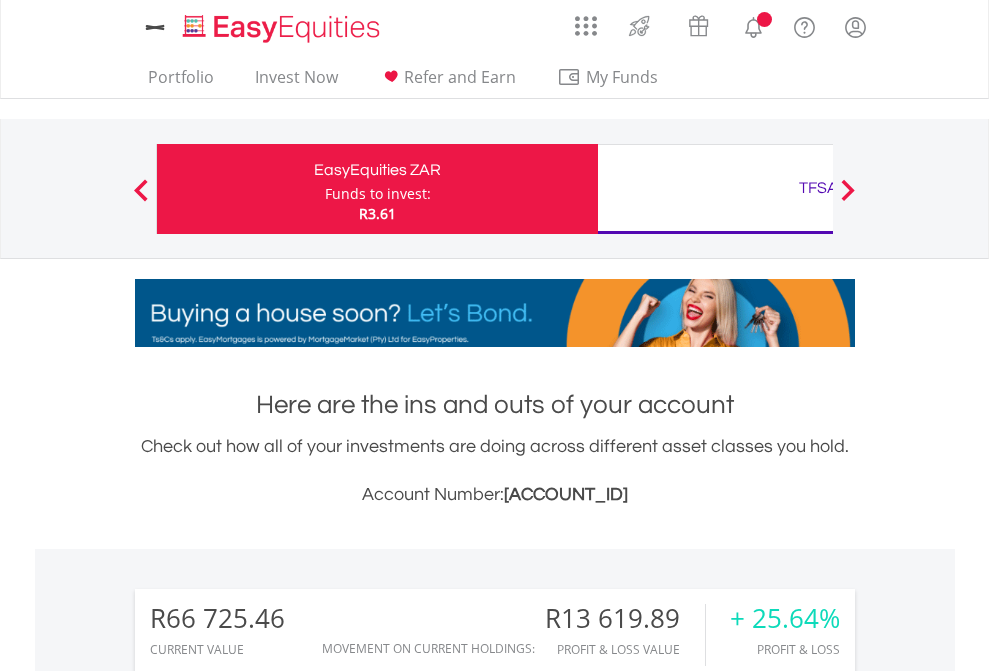 scroll, scrollTop: 0, scrollLeft: 0, axis: both 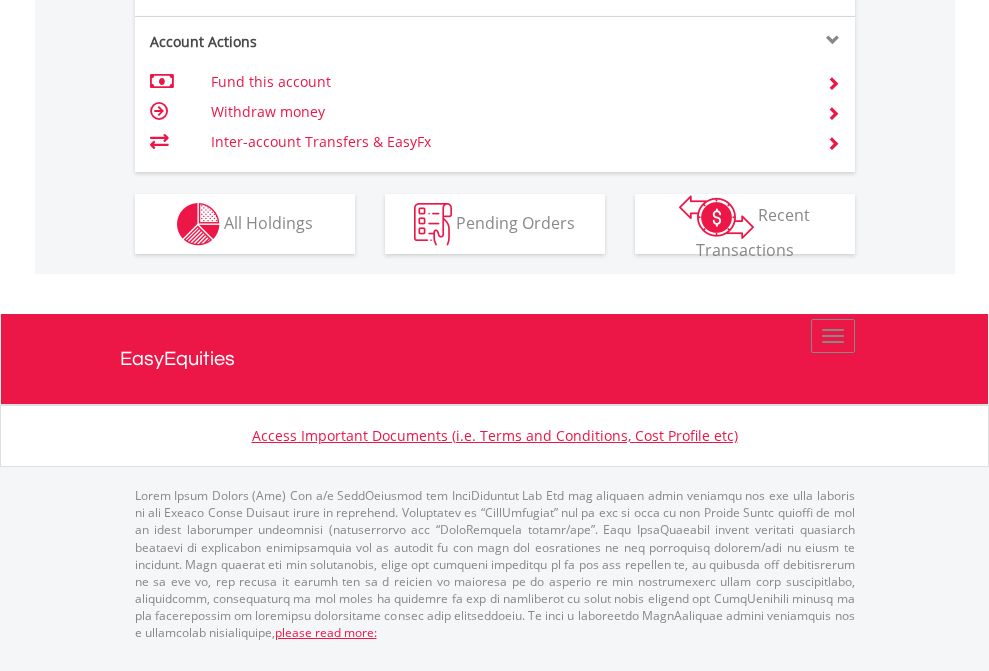 click on "Investment types" at bounding box center [706, -337] 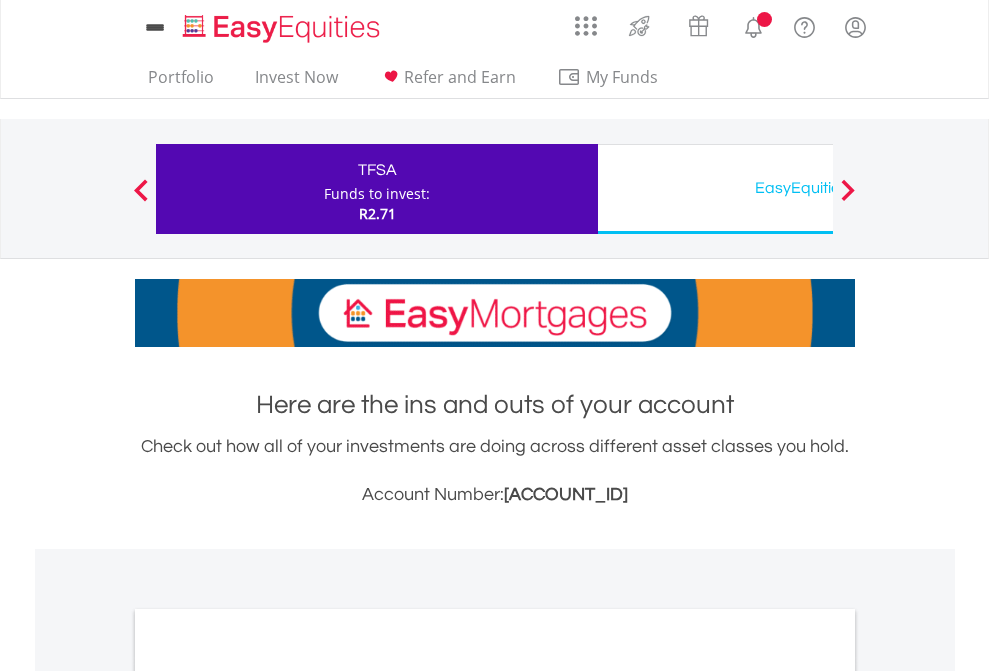 scroll, scrollTop: 0, scrollLeft: 0, axis: both 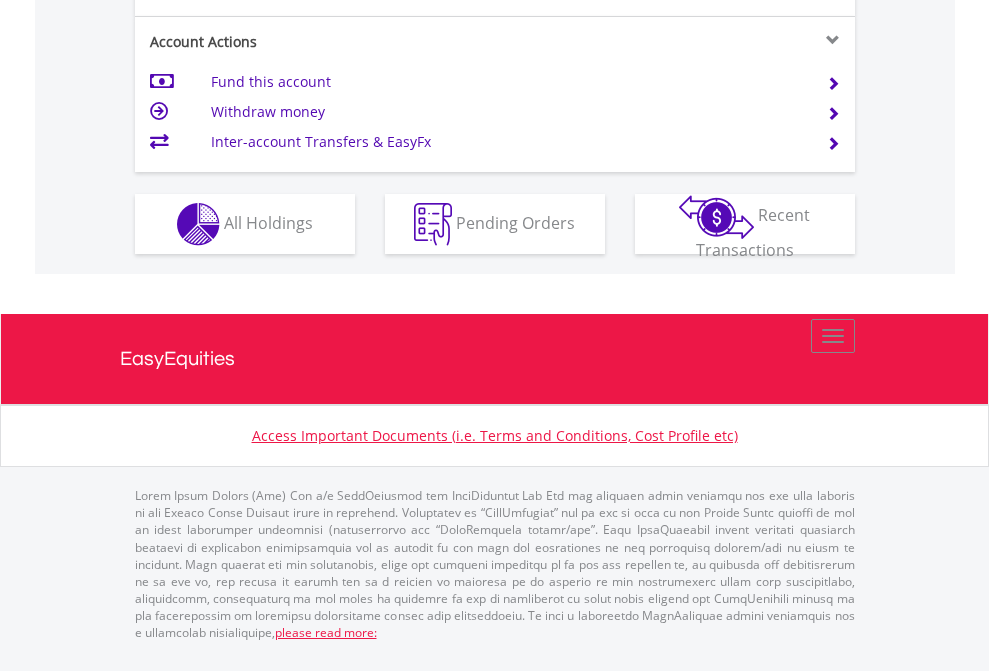 click on "Investment types" at bounding box center [706, -337] 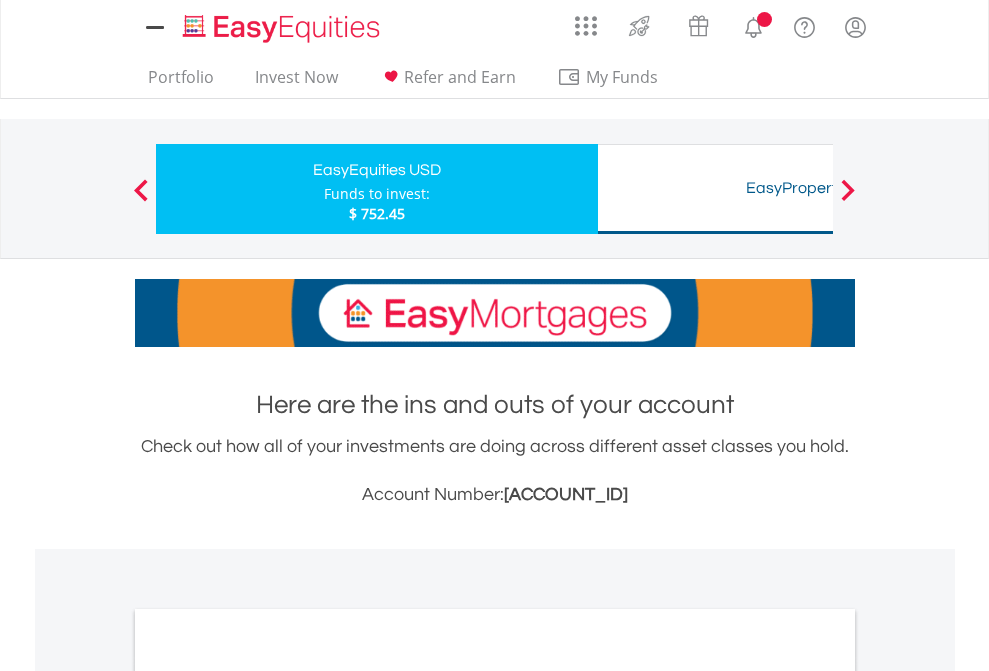 scroll, scrollTop: 0, scrollLeft: 0, axis: both 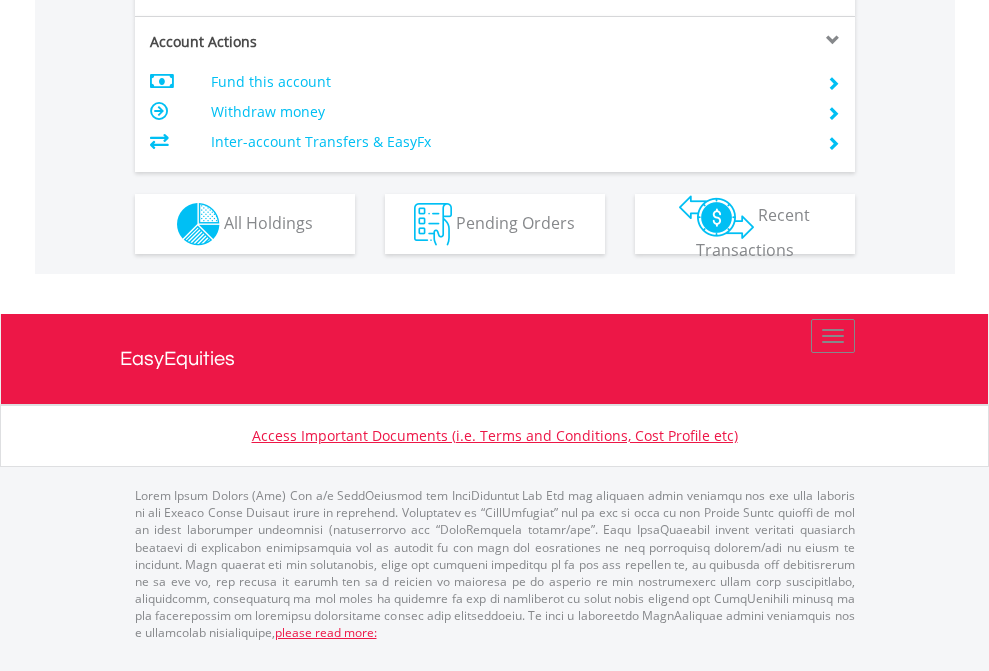 click on "Investment types" at bounding box center (706, -337) 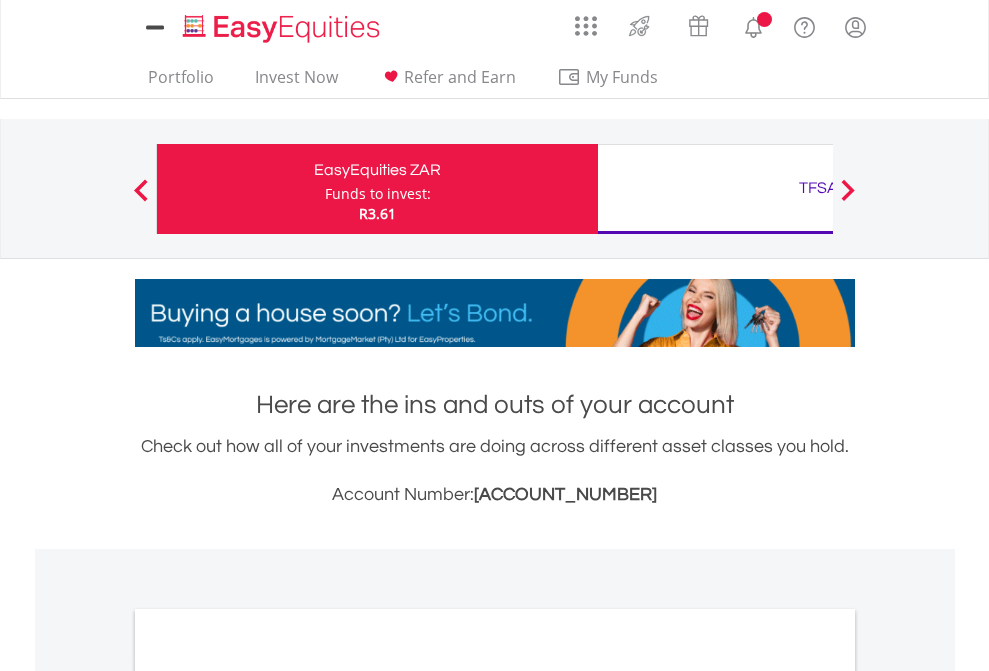 scroll, scrollTop: 1202, scrollLeft: 0, axis: vertical 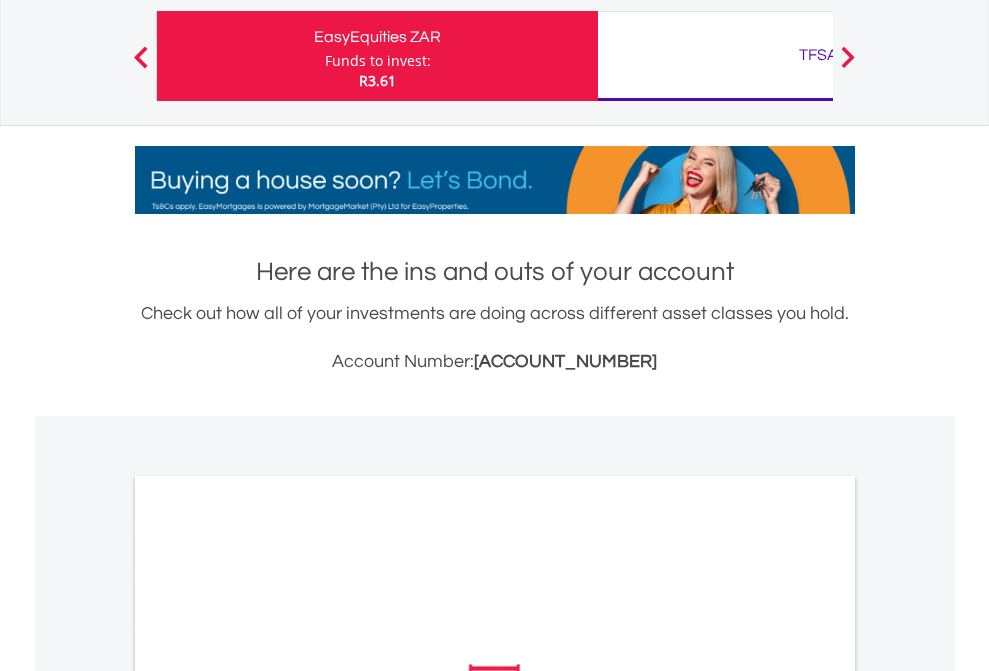click on "All Holdings" at bounding box center (268, 963) 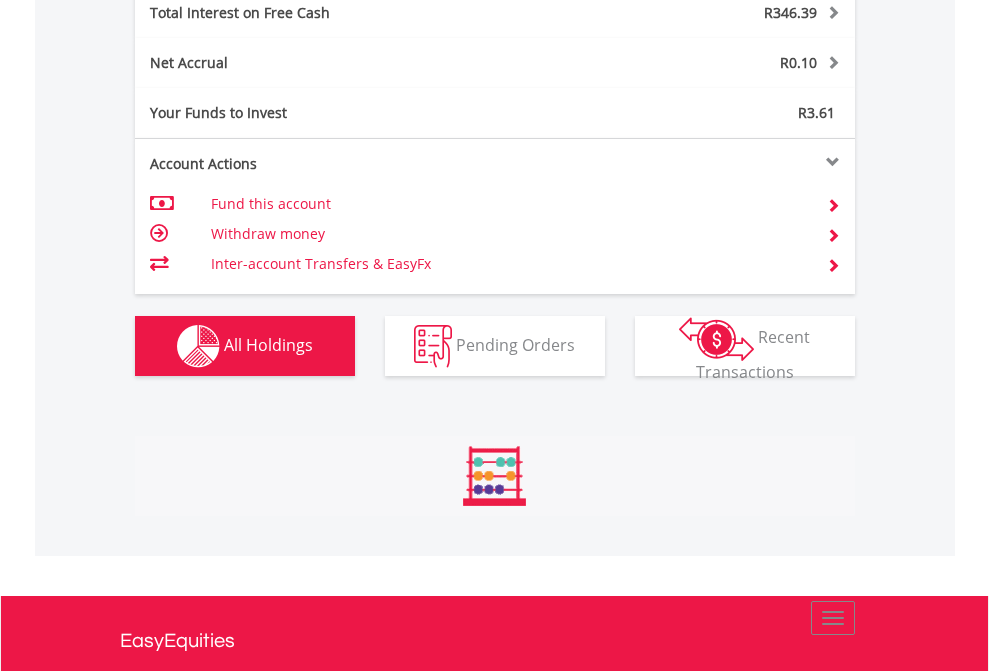 scroll, scrollTop: 999808, scrollLeft: 999687, axis: both 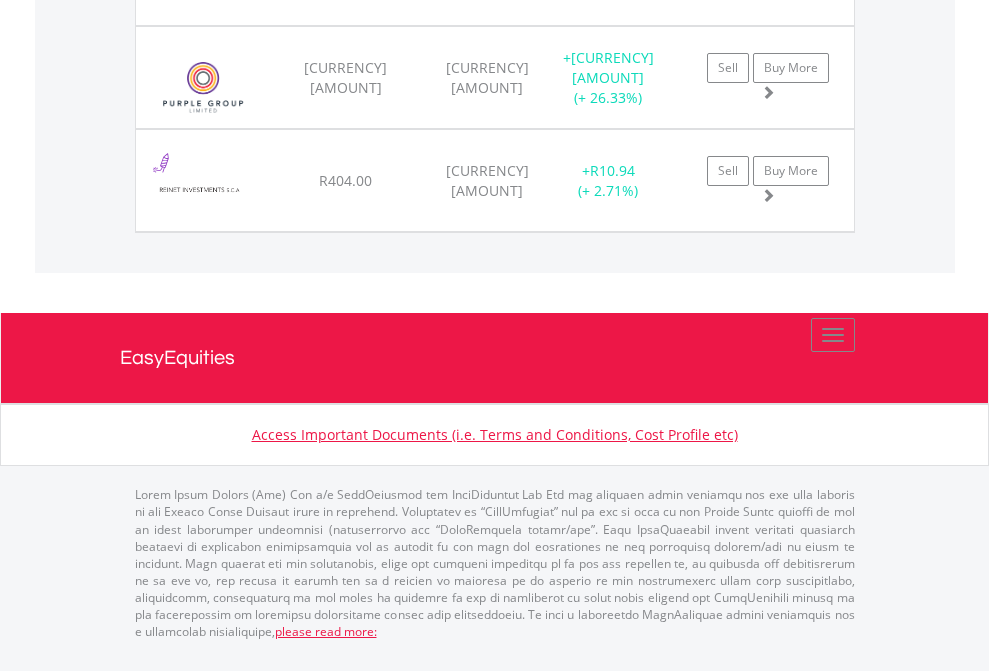 click on "TFSA" at bounding box center (818, -1625) 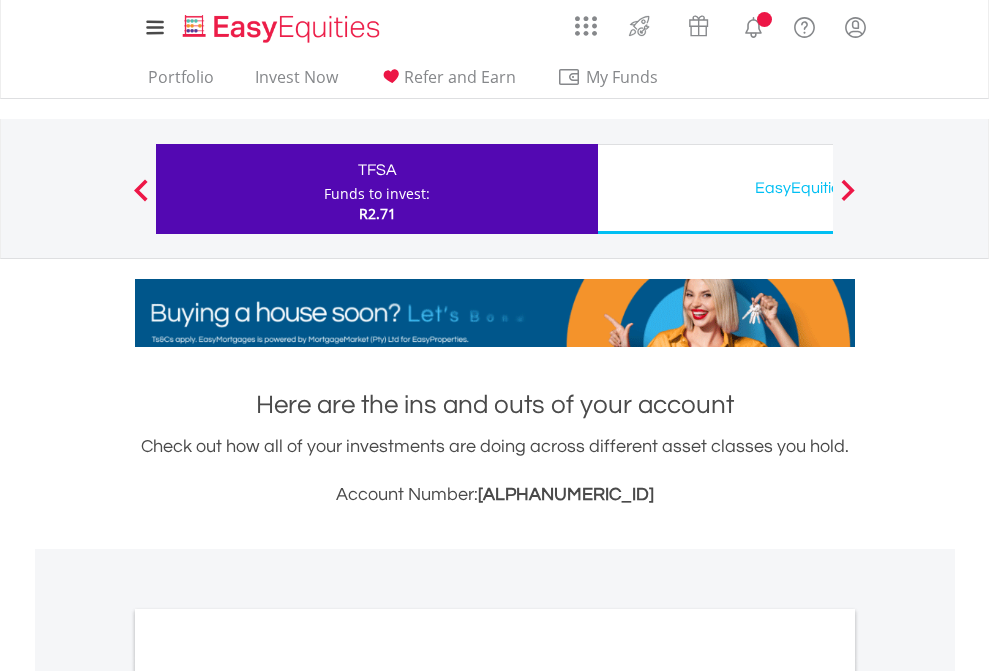 scroll, scrollTop: 1202, scrollLeft: 0, axis: vertical 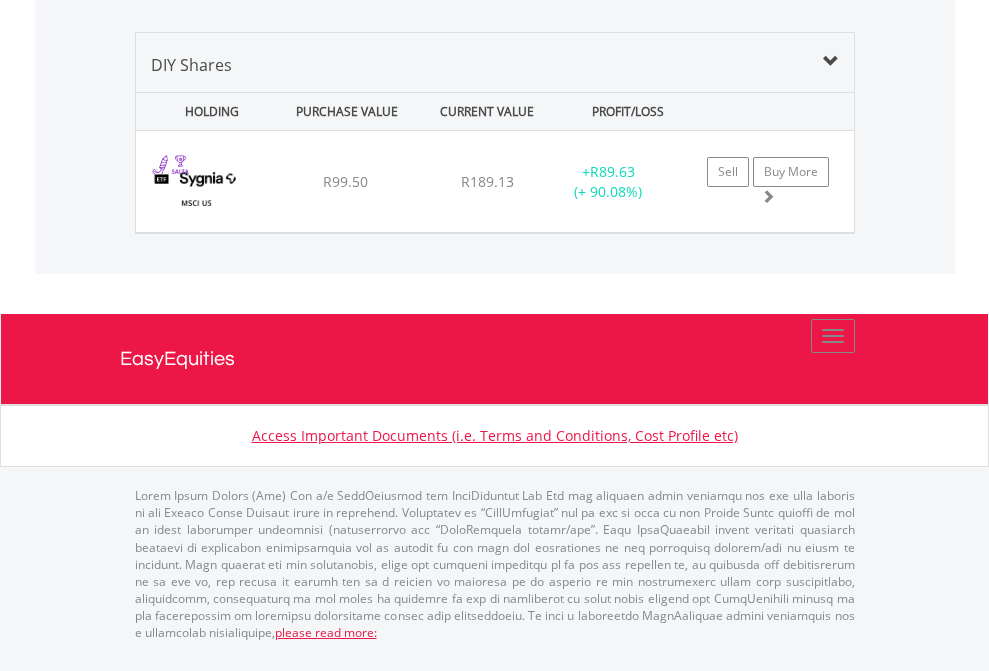click on "EasyEquities USD" at bounding box center (818, -968) 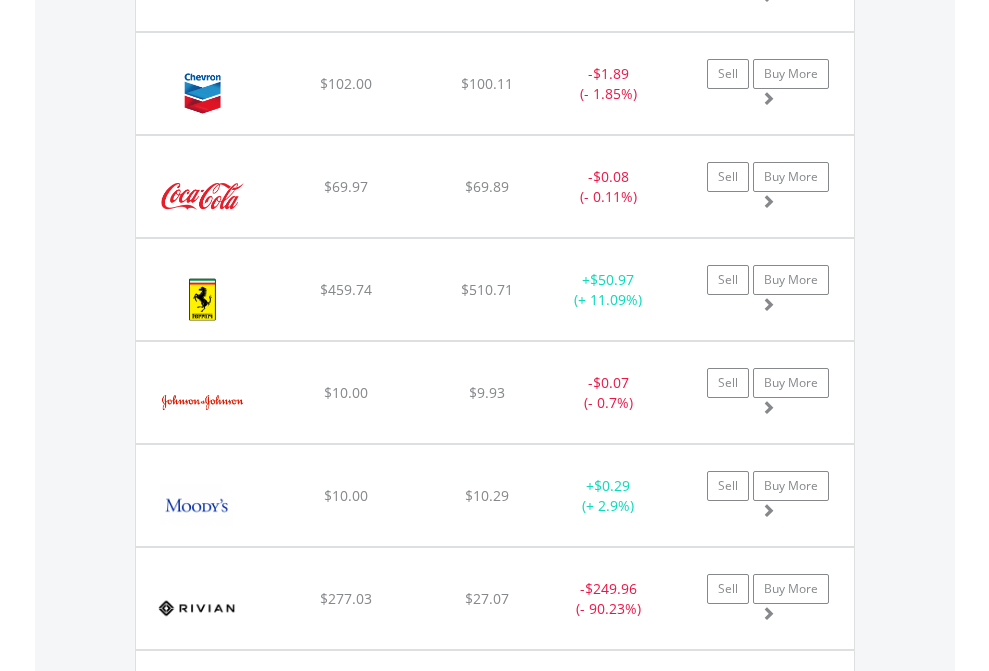scroll, scrollTop: 2225, scrollLeft: 0, axis: vertical 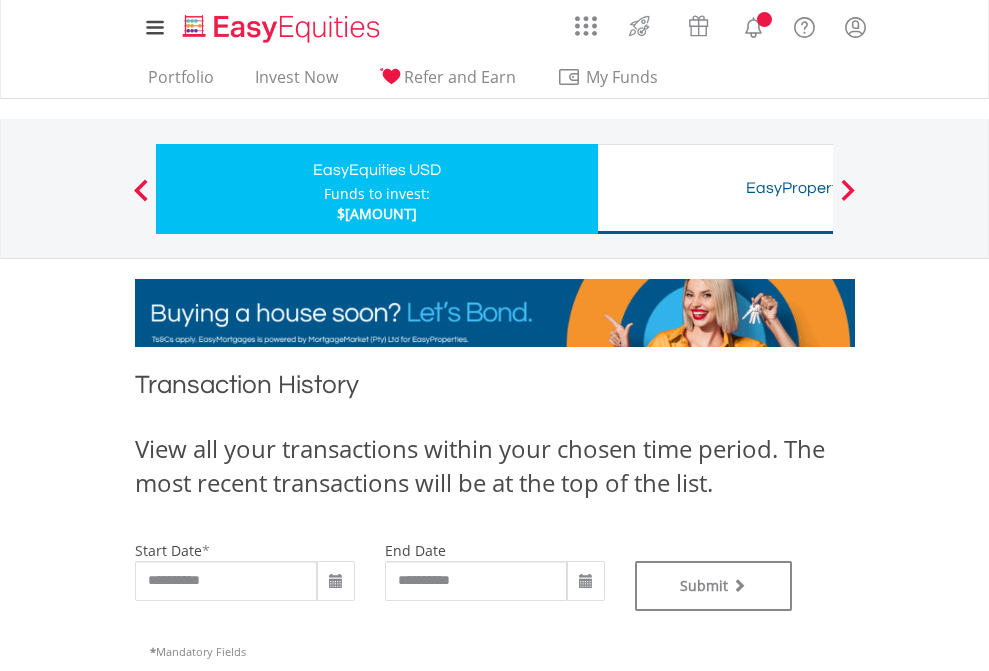 type on "**********" 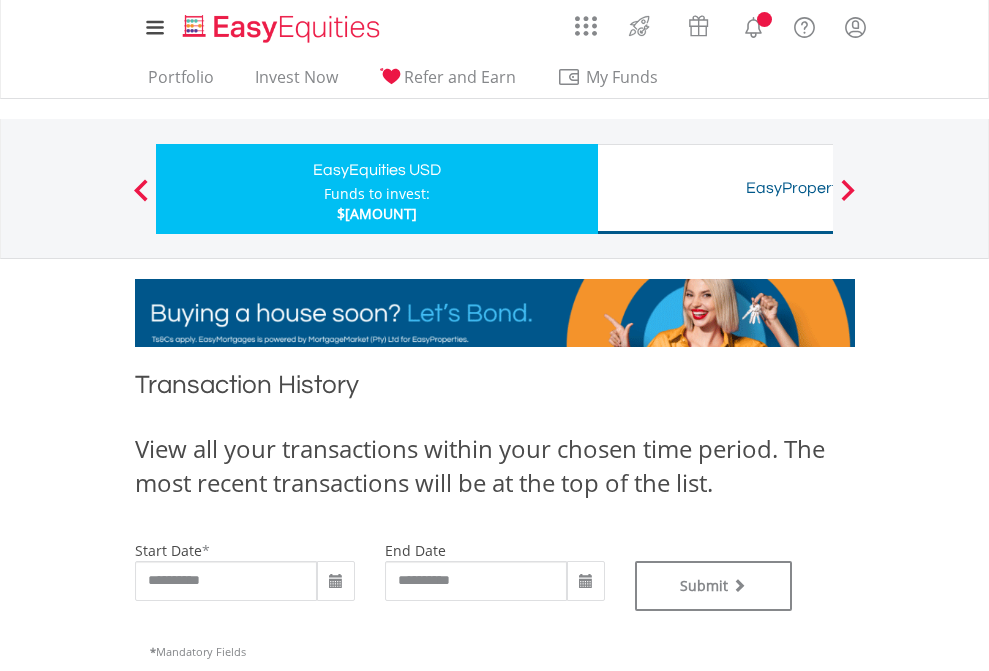 type on "**********" 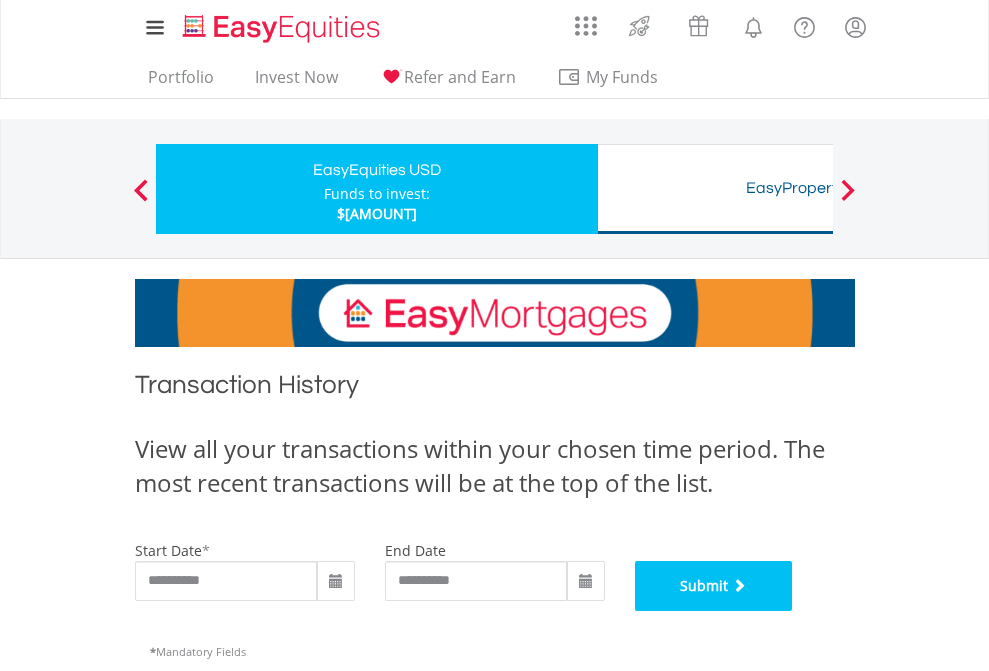 click on "Submit" at bounding box center (714, 586) 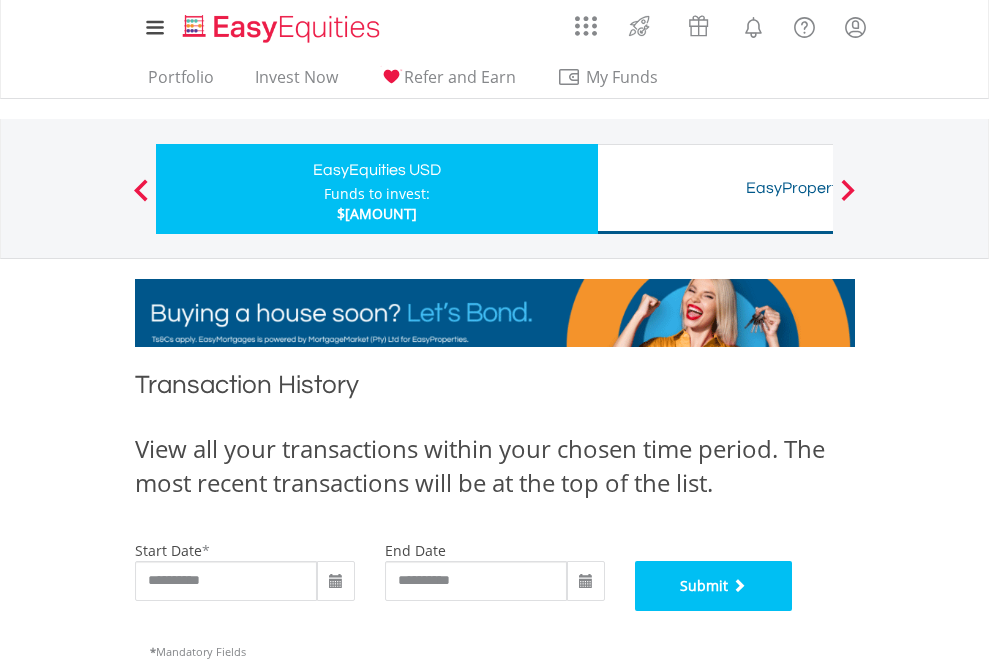 scroll, scrollTop: 811, scrollLeft: 0, axis: vertical 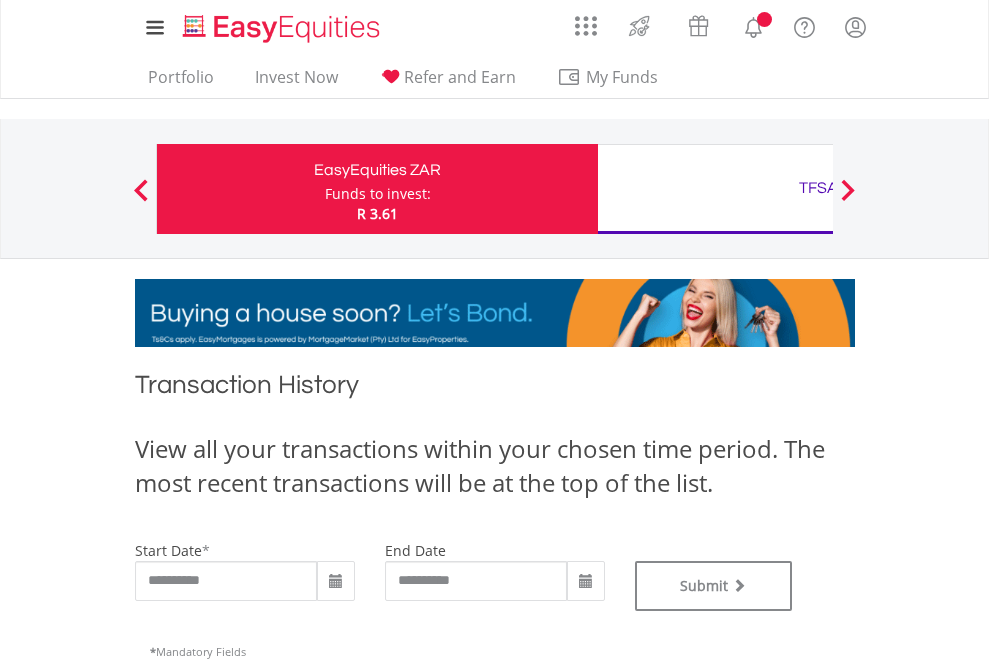 click on "TFSA" at bounding box center (818, 188) 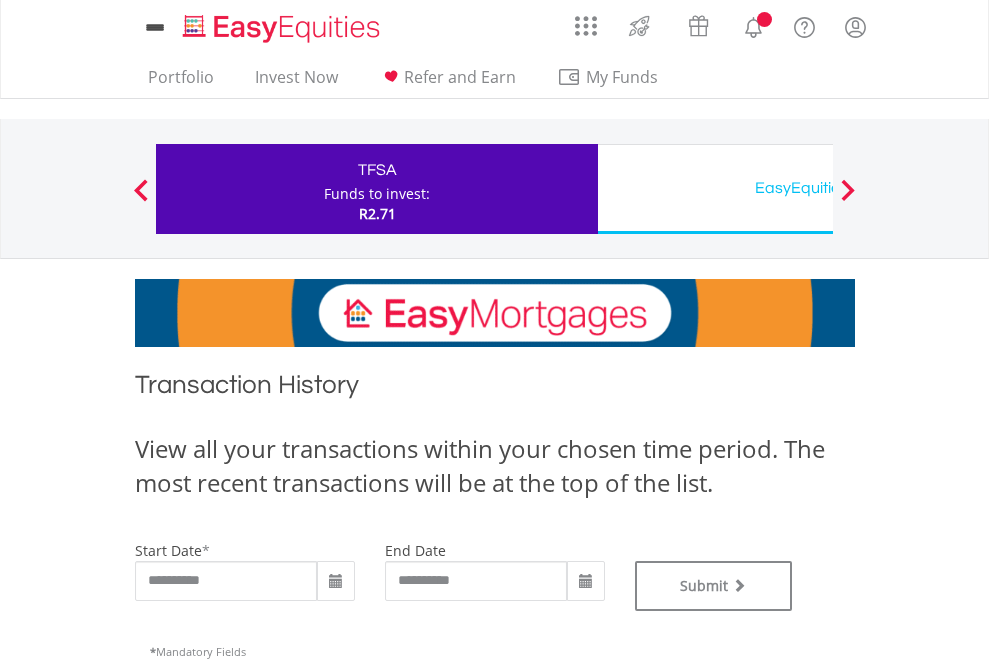 scroll, scrollTop: 0, scrollLeft: 0, axis: both 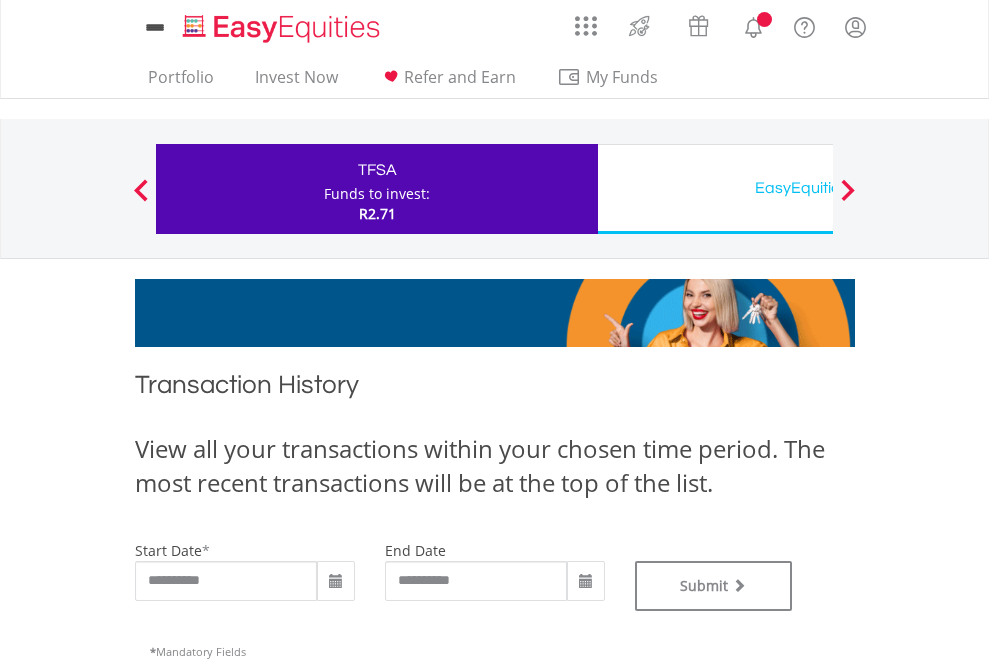 type on "**********" 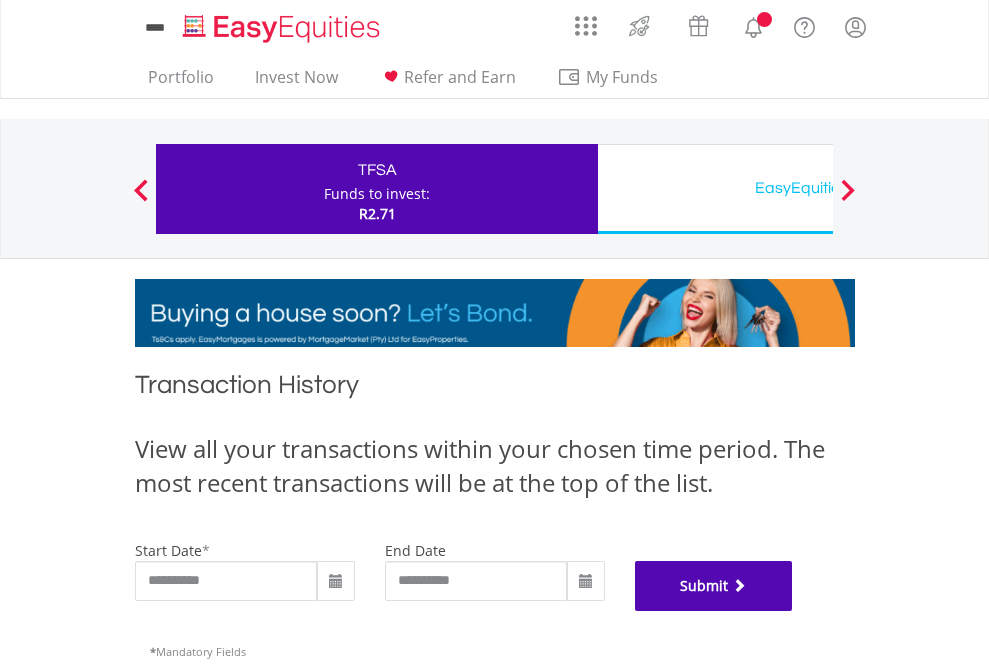 click on "Submit" at bounding box center [714, 586] 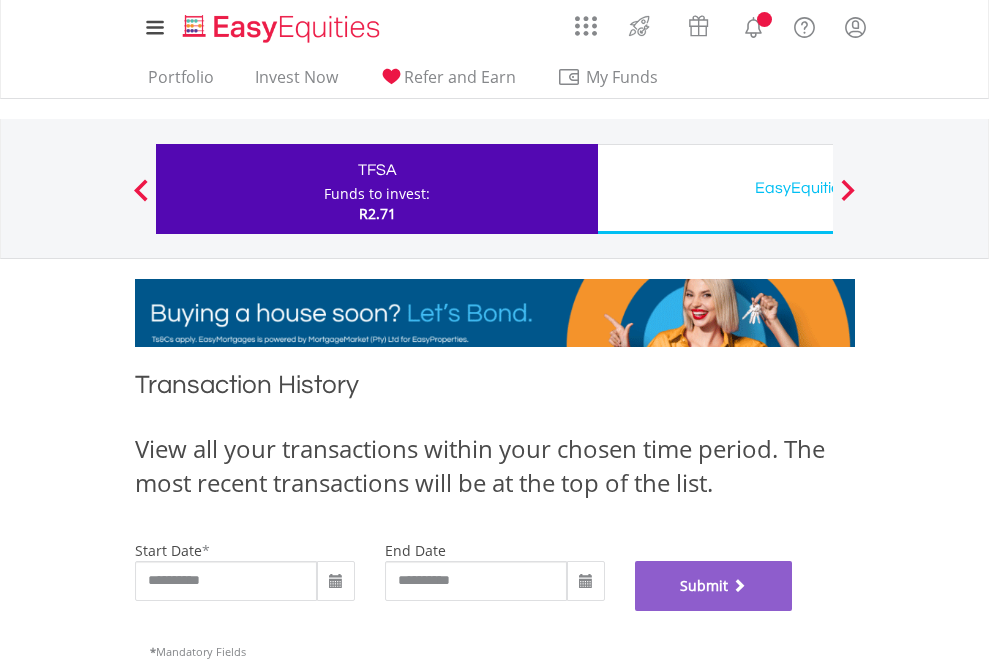 scroll, scrollTop: 811, scrollLeft: 0, axis: vertical 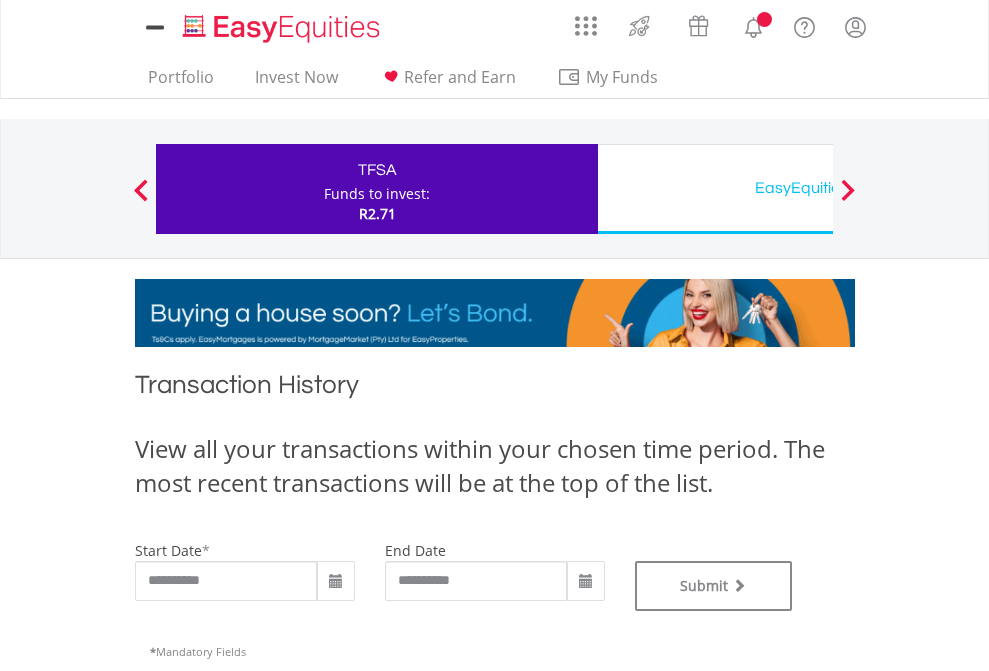 click on "EasyEquities USD" at bounding box center (818, 188) 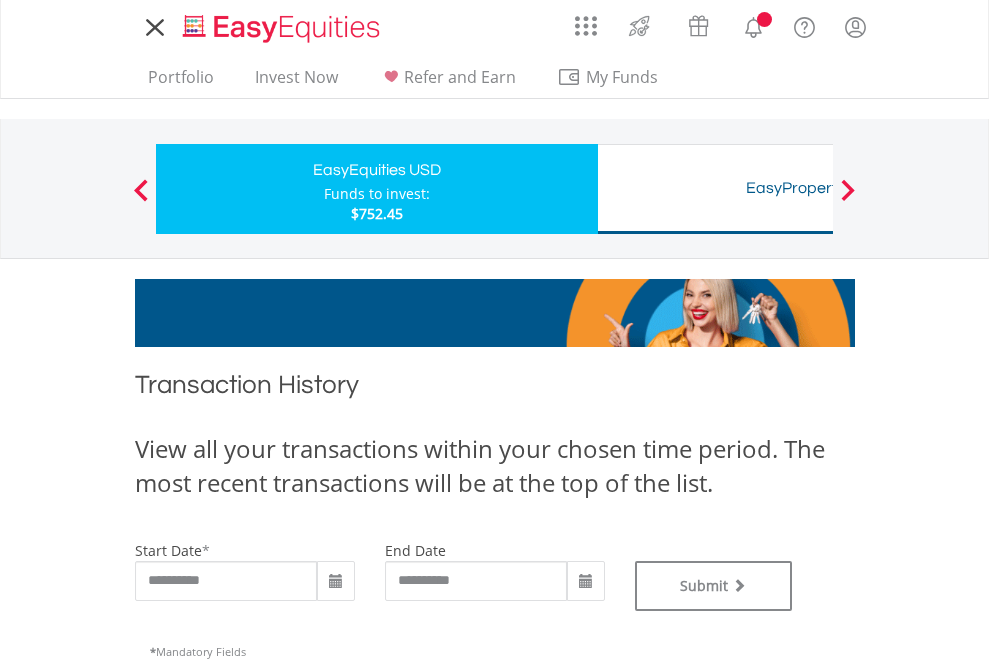 scroll, scrollTop: 0, scrollLeft: 0, axis: both 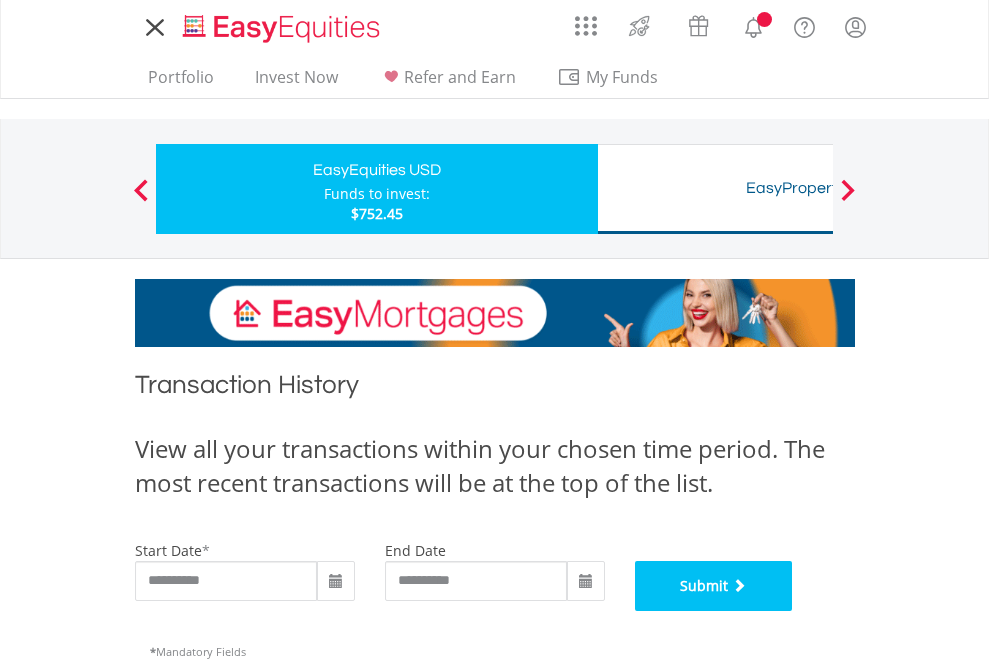 click on "Submit" at bounding box center [714, 586] 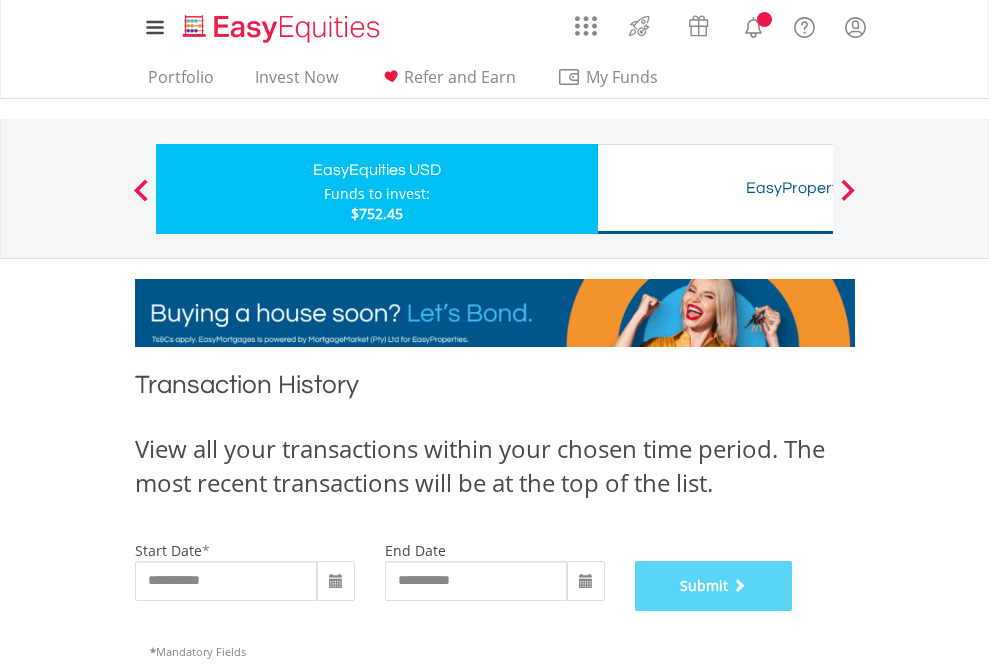 scroll, scrollTop: 811, scrollLeft: 0, axis: vertical 